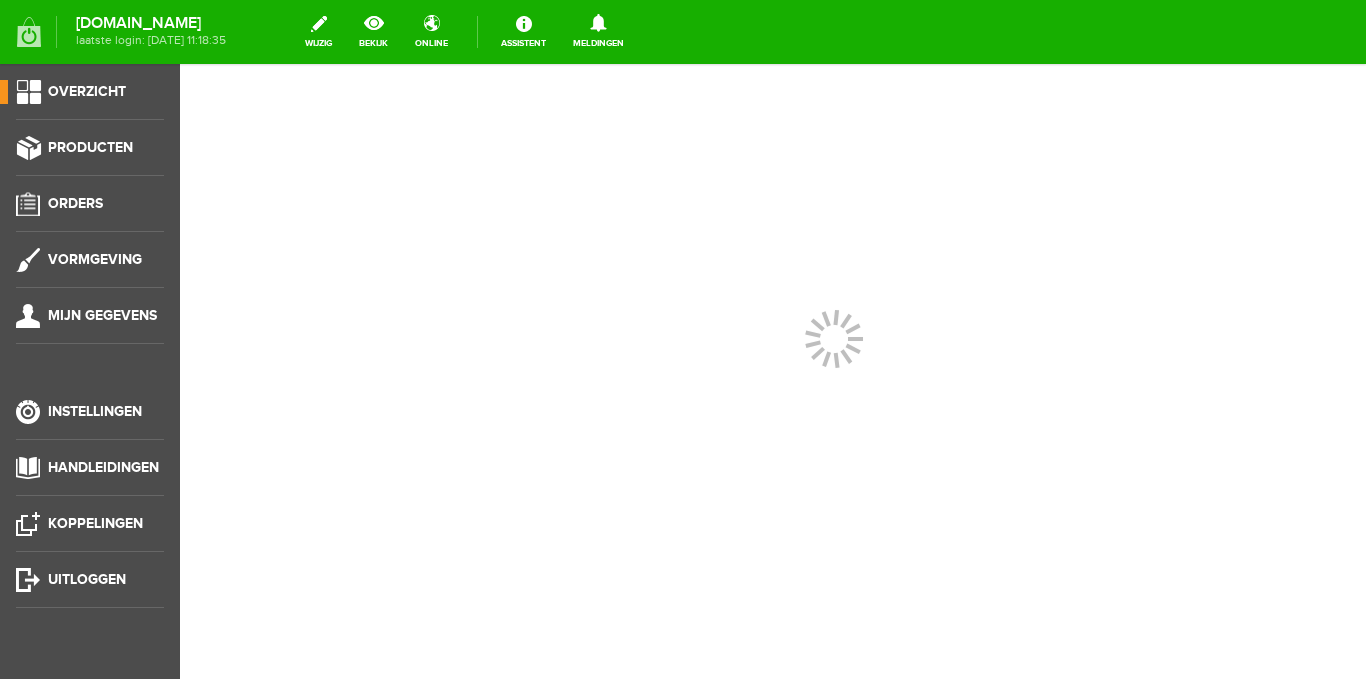 scroll, scrollTop: 0, scrollLeft: 0, axis: both 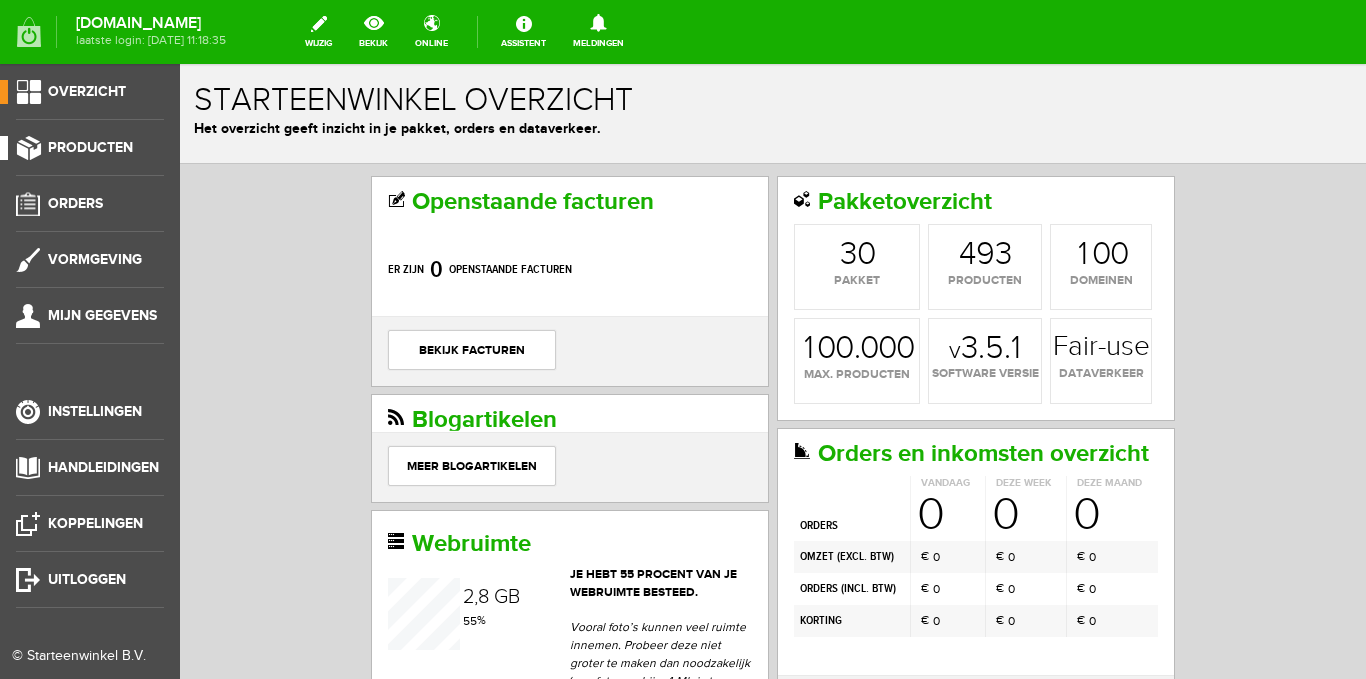 click on "Producten" at bounding box center [90, 147] 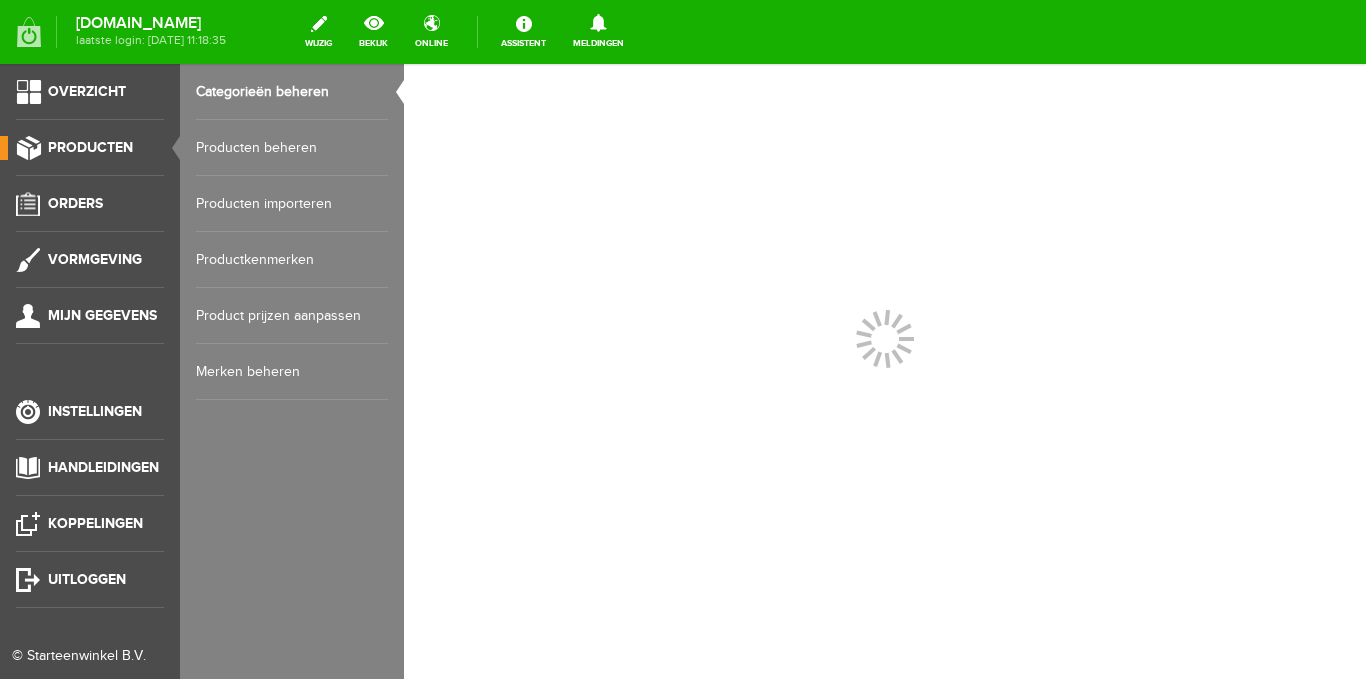 scroll, scrollTop: 0, scrollLeft: 0, axis: both 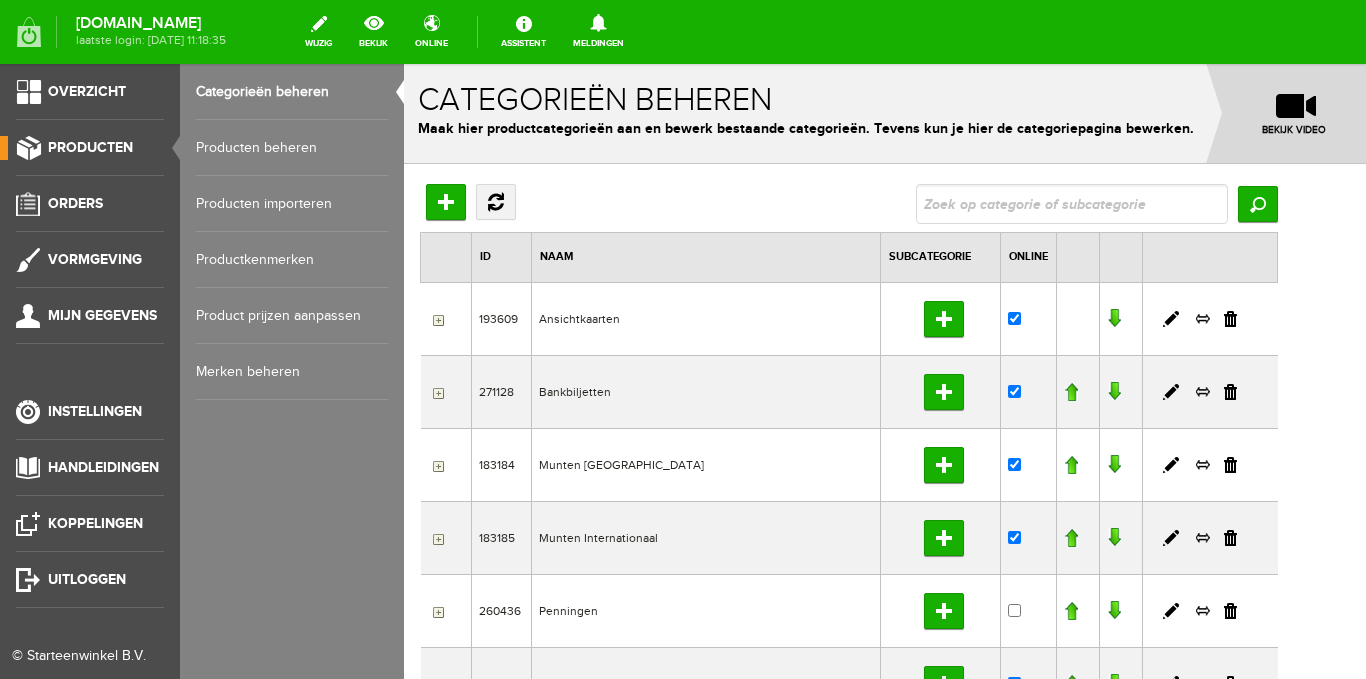 click on "Producten beheren" at bounding box center [292, 148] 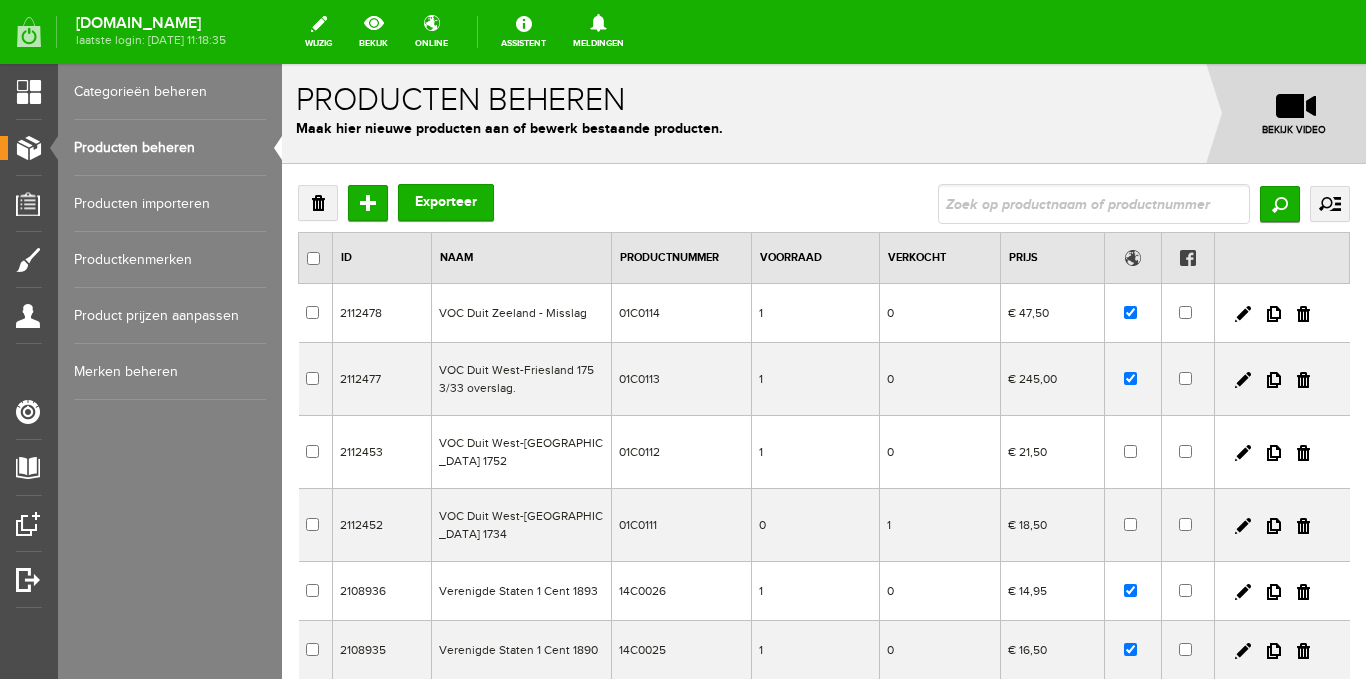 scroll, scrollTop: 0, scrollLeft: 0, axis: both 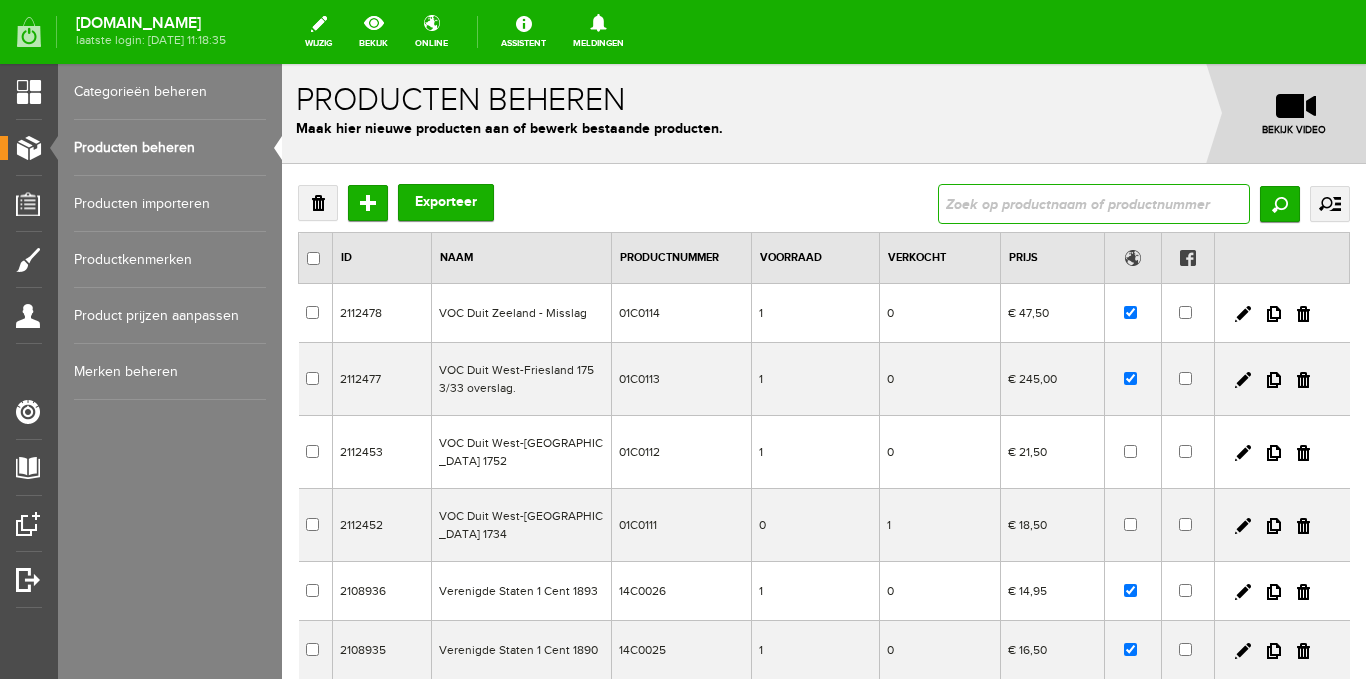 click at bounding box center [1094, 204] 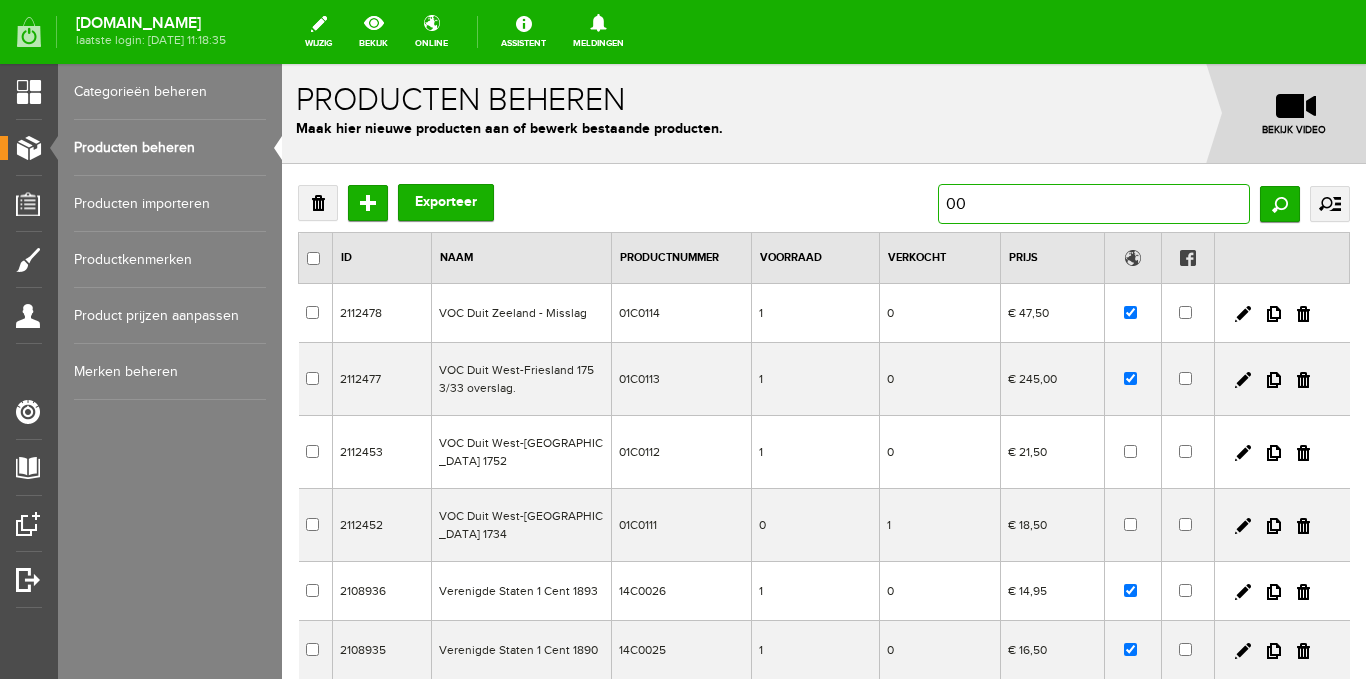 type on "00E" 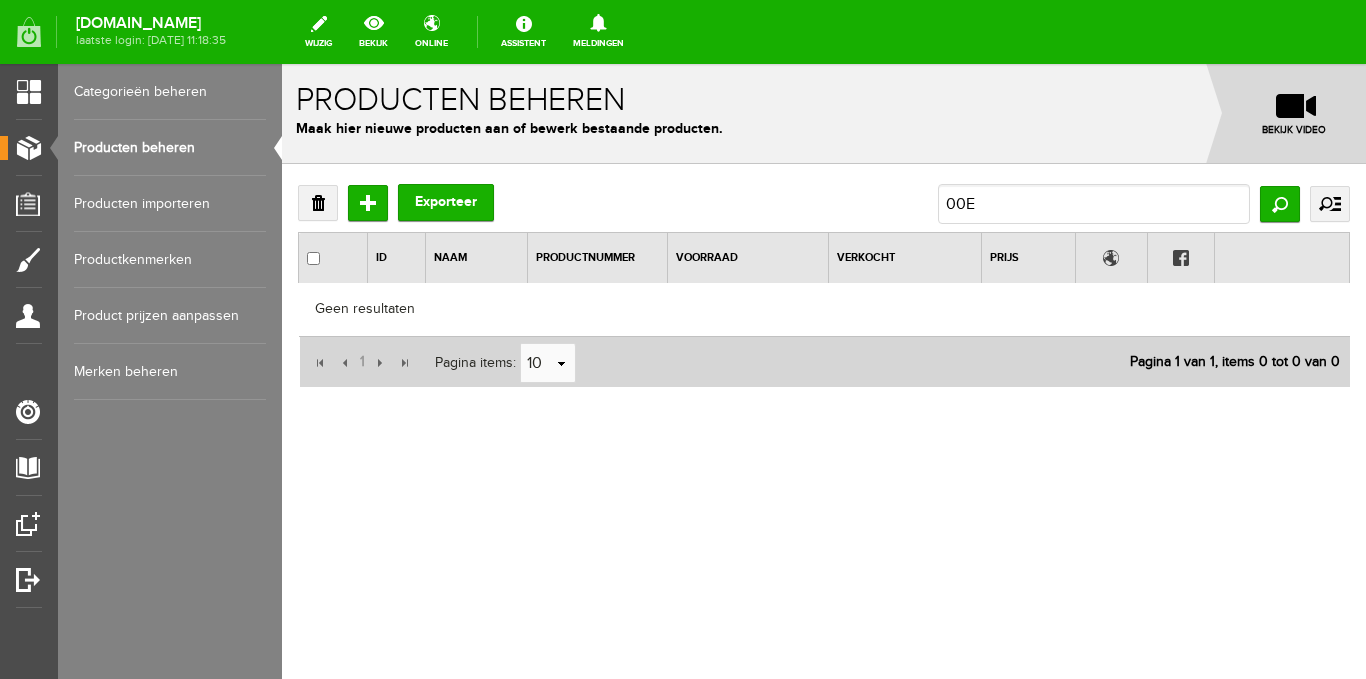 click on "Verwijderen
Toevoegen
Exporteer
00E
Zoeken
uitgebreid zoeken
Categorie
Ansichtkaarten
Stripgerelateerd
Kuifje
Dorpen NL
Steden NL
[GEOGRAPHIC_DATA]
WO1 [GEOGRAPHIC_DATA]
Rode Kruis
Kaiserliche Marine
Staatshoofden
Zeppelins / [STREET_ADDRESS]
WO2 [GEOGRAPHIC_DATA]
Bevrijding
Spot kaarten
Uniformen
Voertuigen
Bankbiljetten
[GEOGRAPHIC_DATA]
Nederland
Noodgeld" at bounding box center (824, 286) 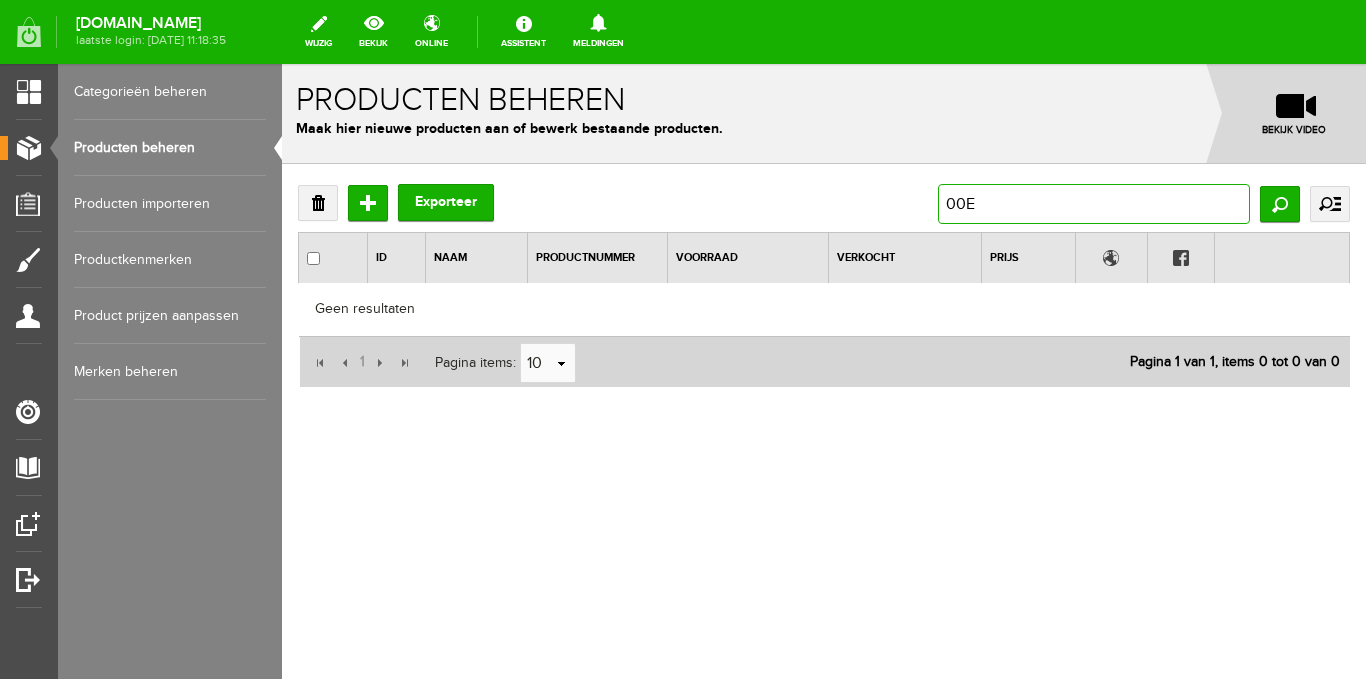 click on "00E" at bounding box center [1094, 204] 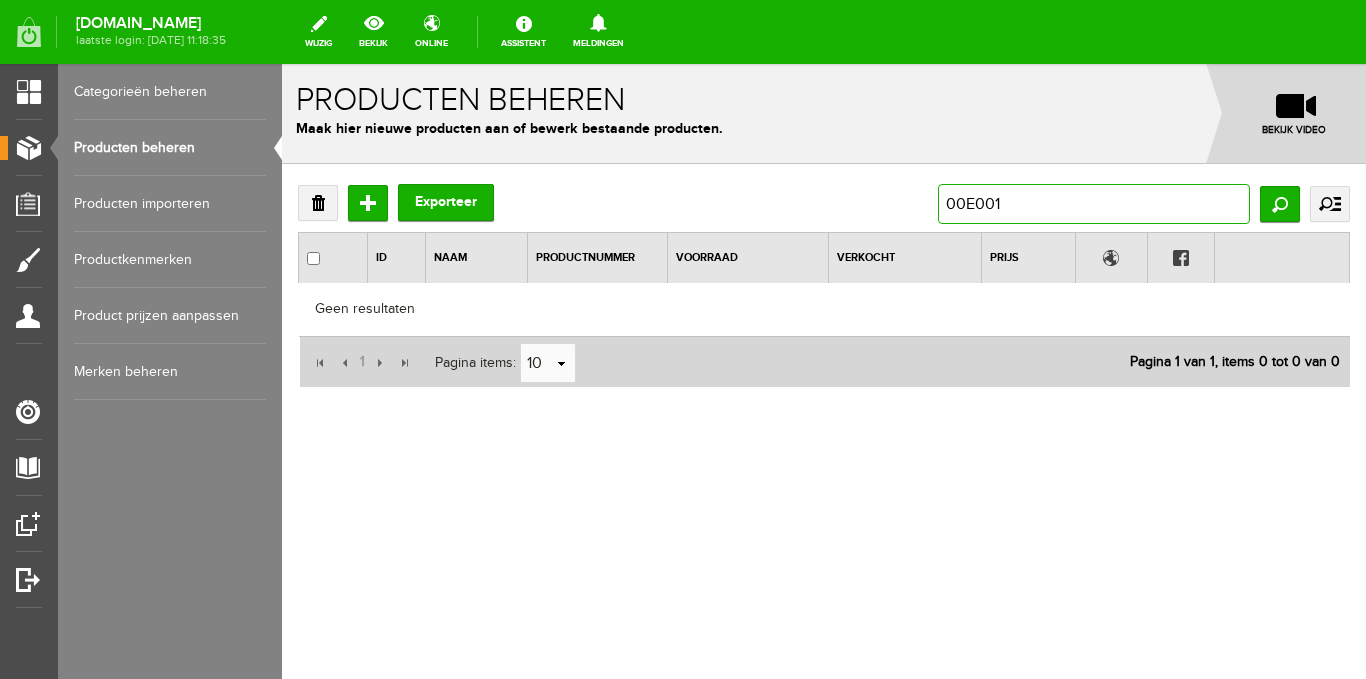 type on "00E0011" 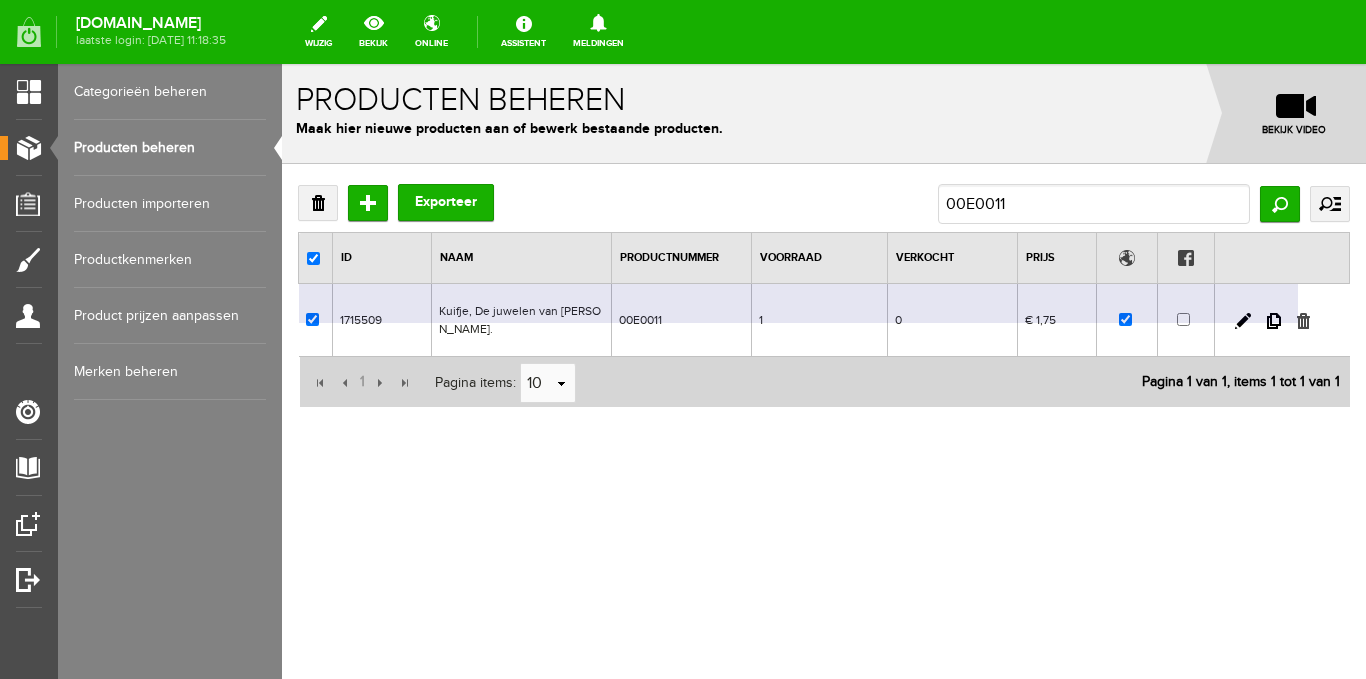 click at bounding box center [1303, 321] 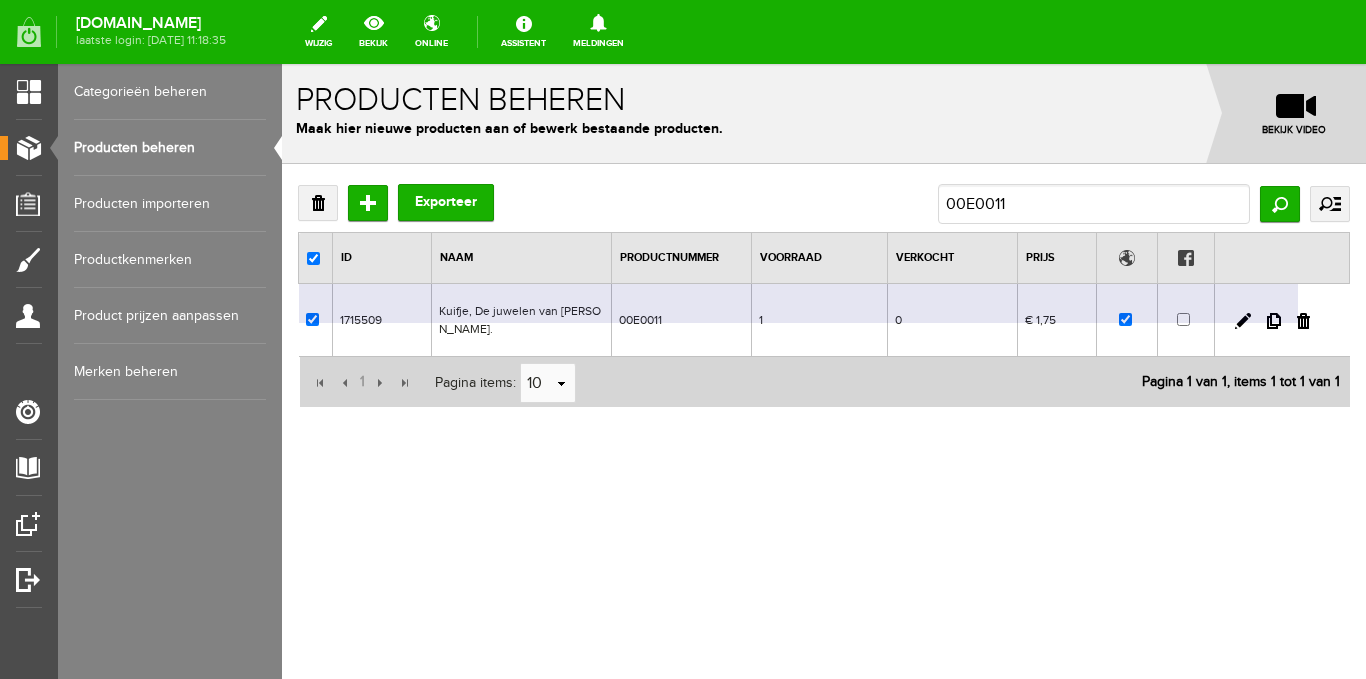 checkbox on "true" 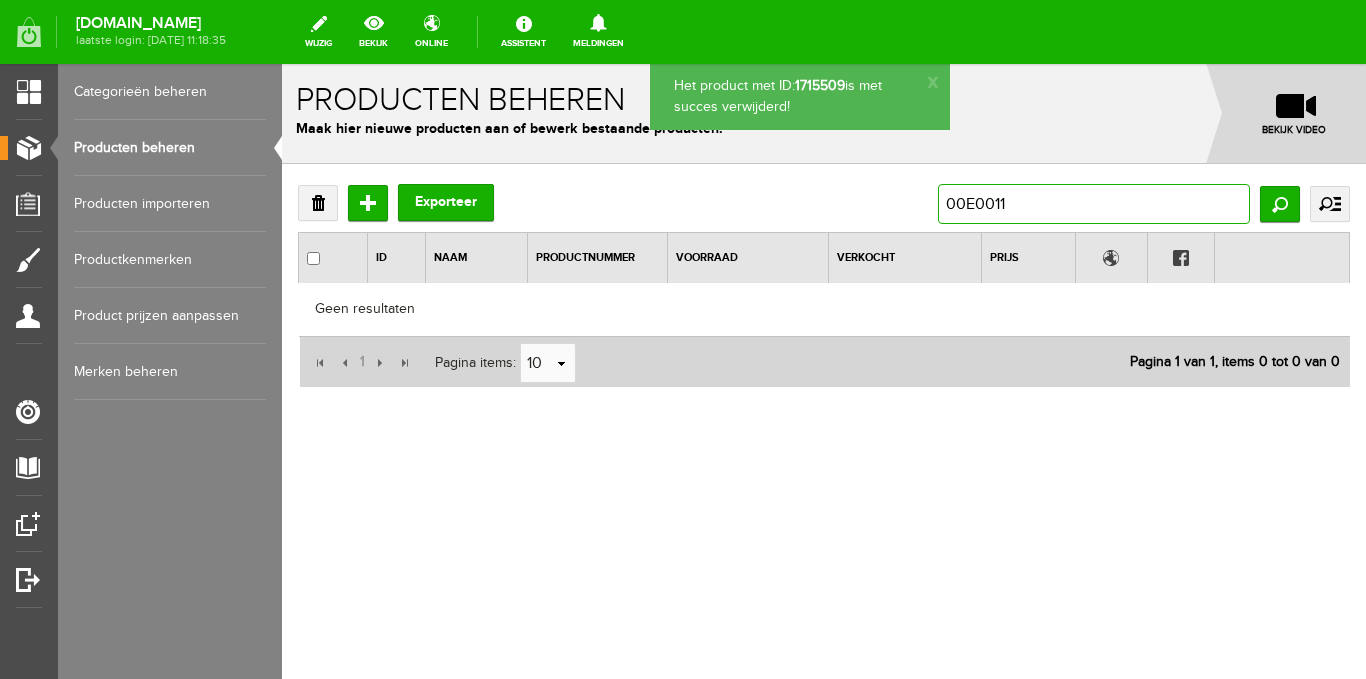 drag, startPoint x: 1028, startPoint y: 213, endPoint x: 996, endPoint y: 207, distance: 32.55764 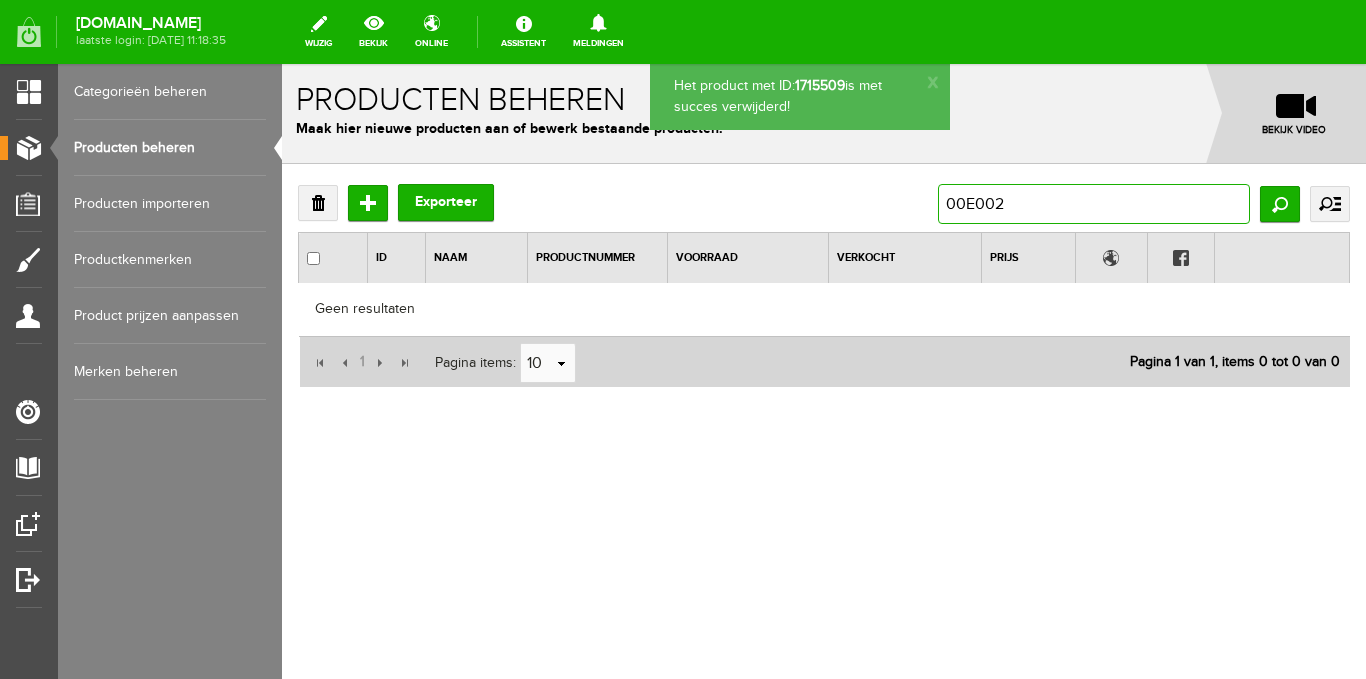 type on "00E0022" 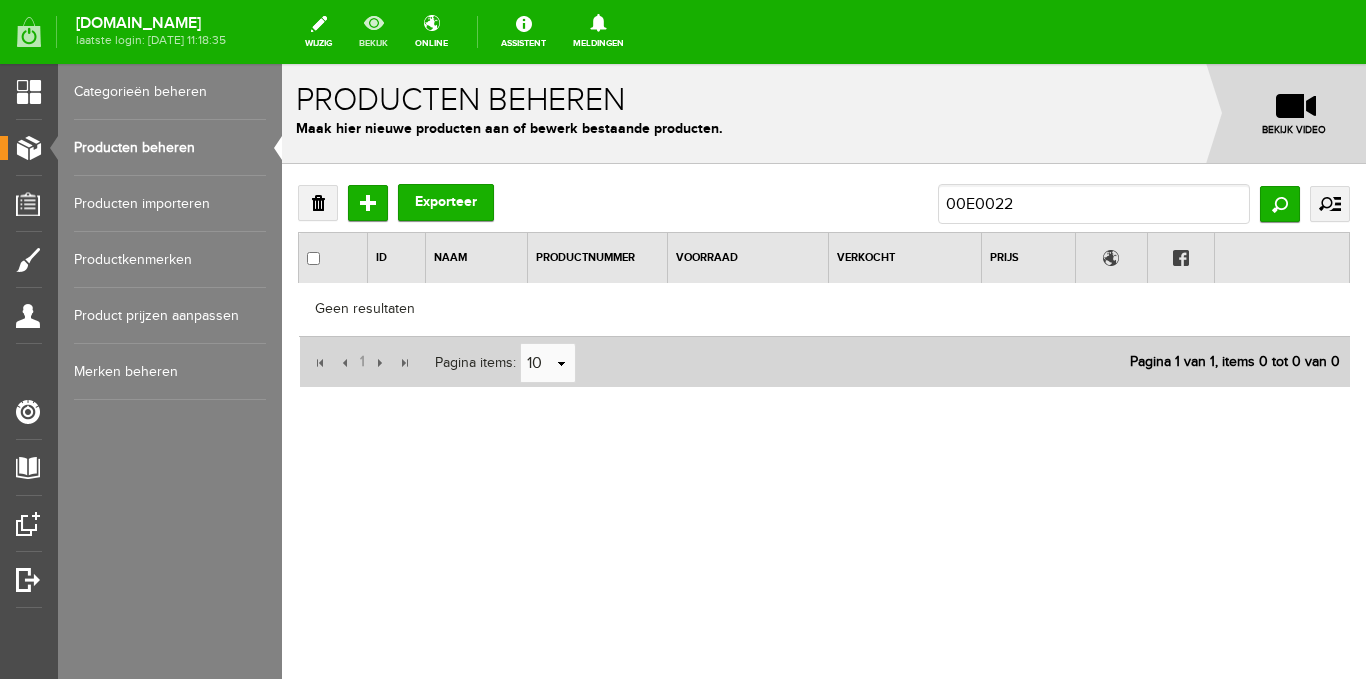 click on "bekijk" at bounding box center (373, 32) 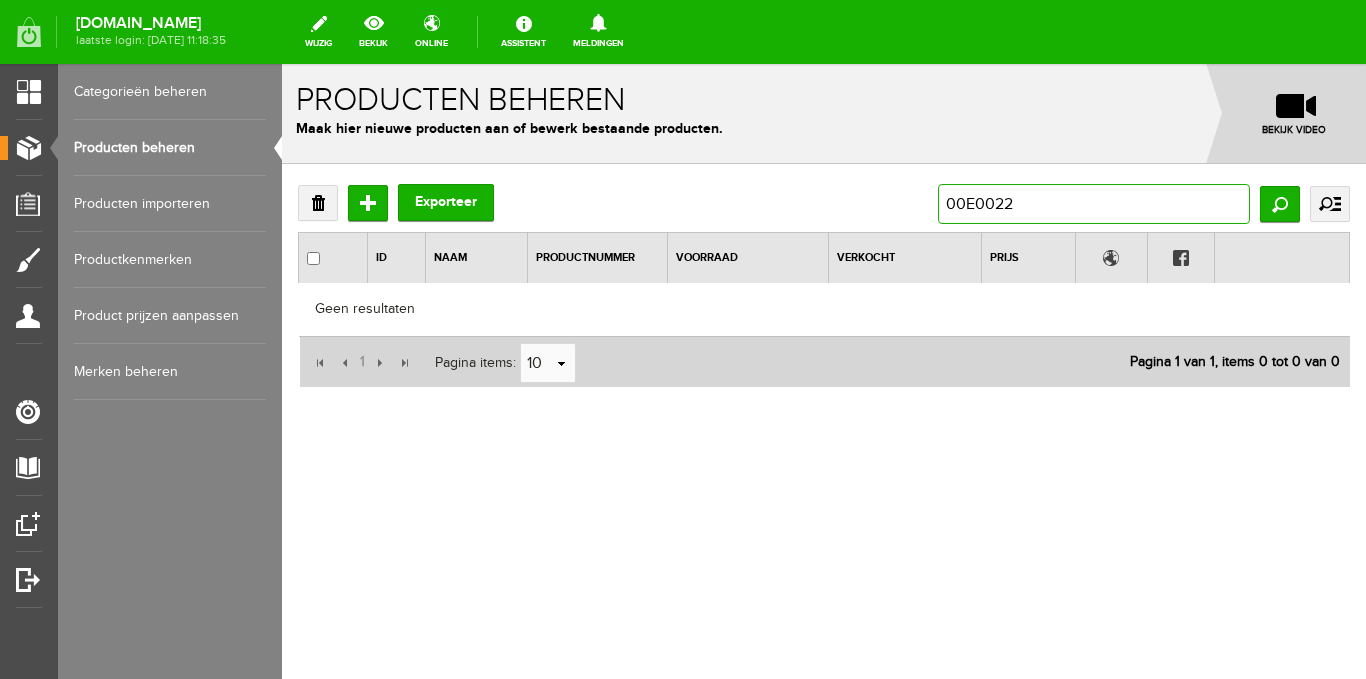 click on "00E0022" at bounding box center [1094, 204] 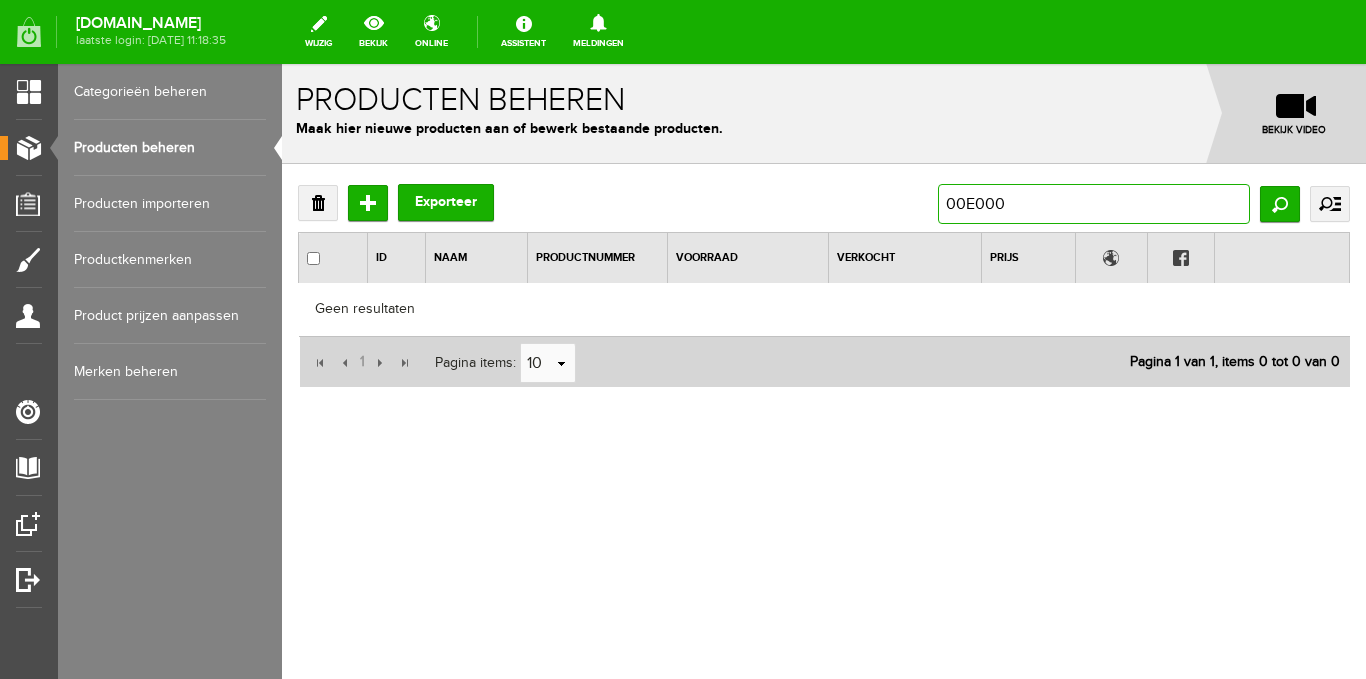 type on "00E0002" 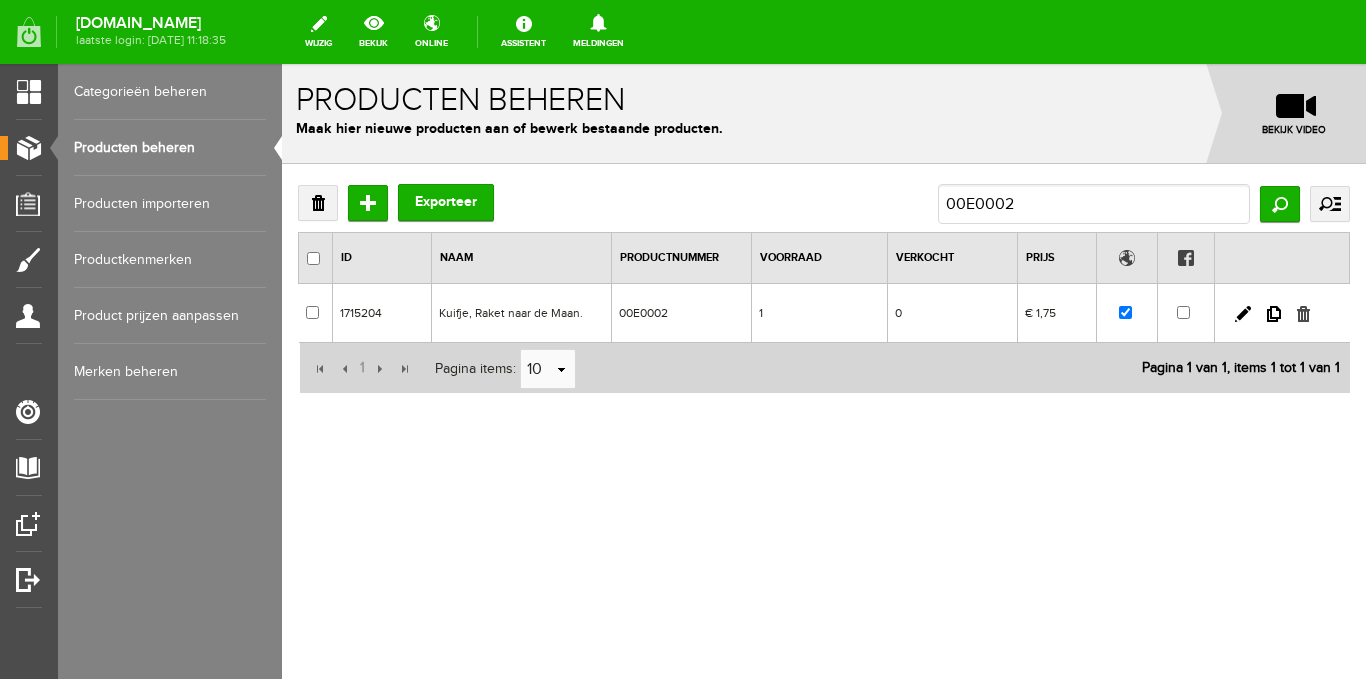 click at bounding box center (1303, 314) 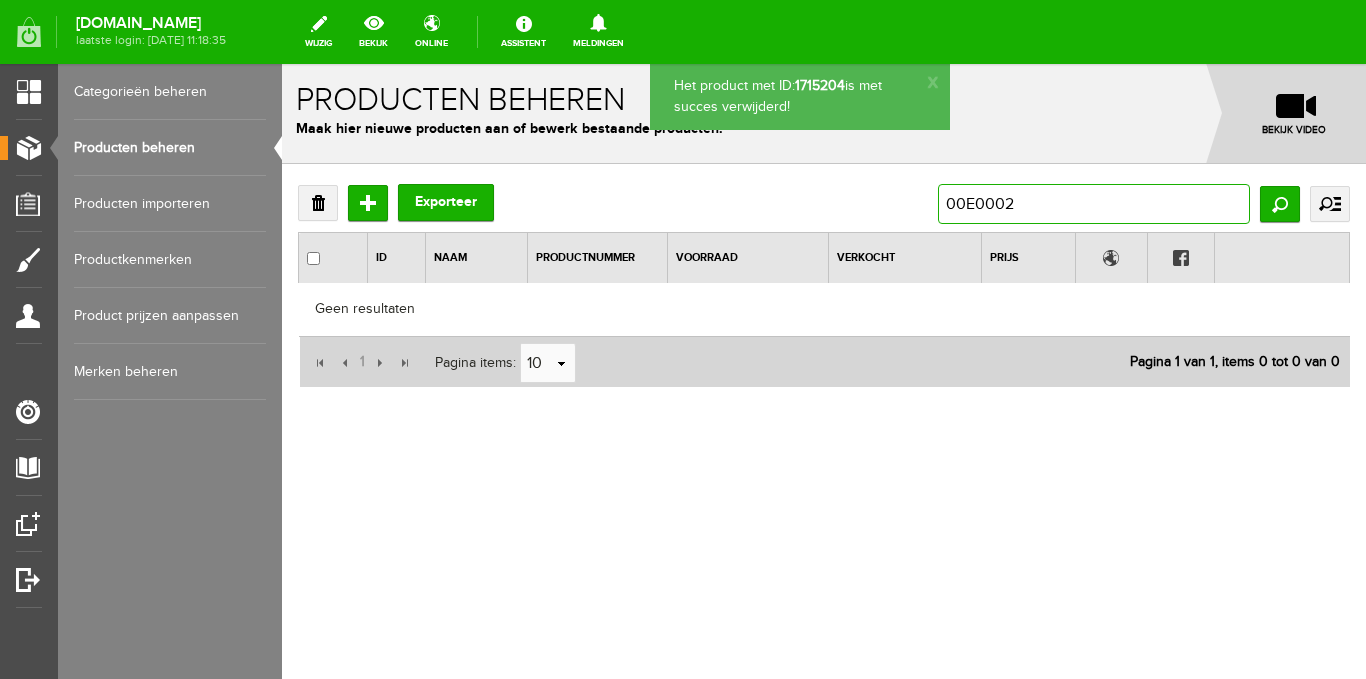 click on "00E0002" at bounding box center [1094, 204] 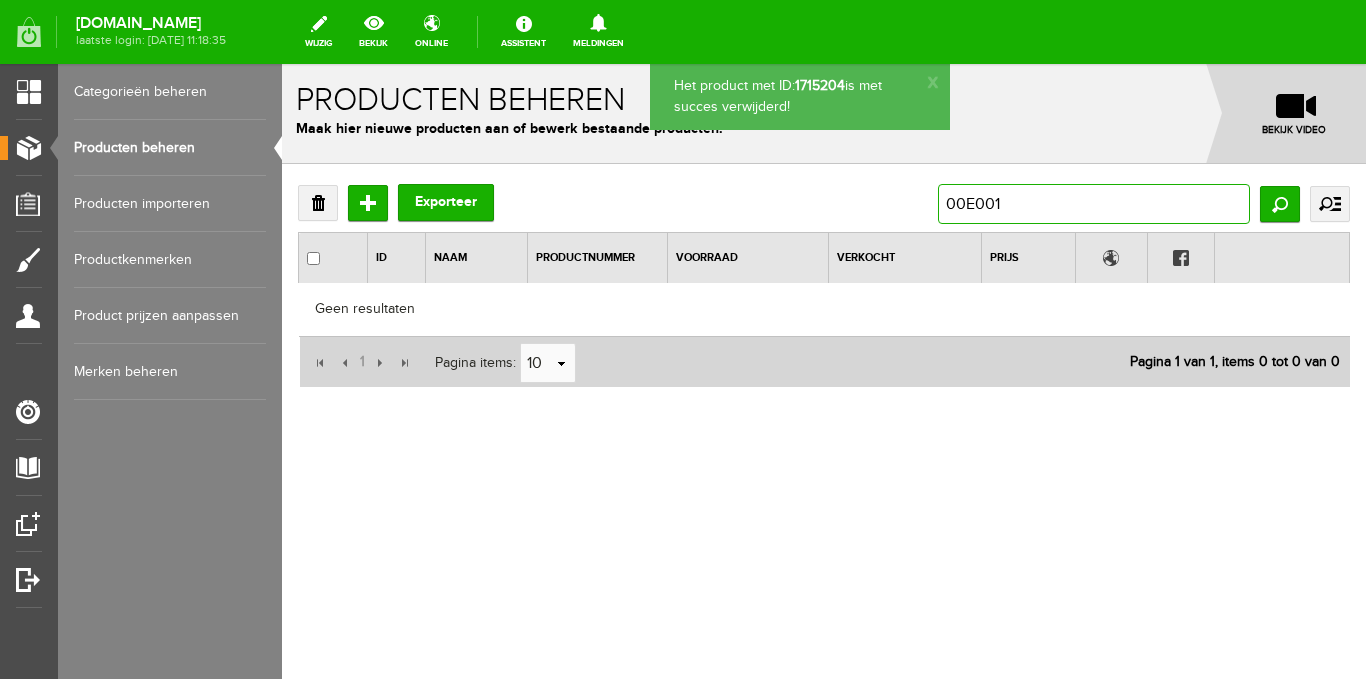 type on "00E0017" 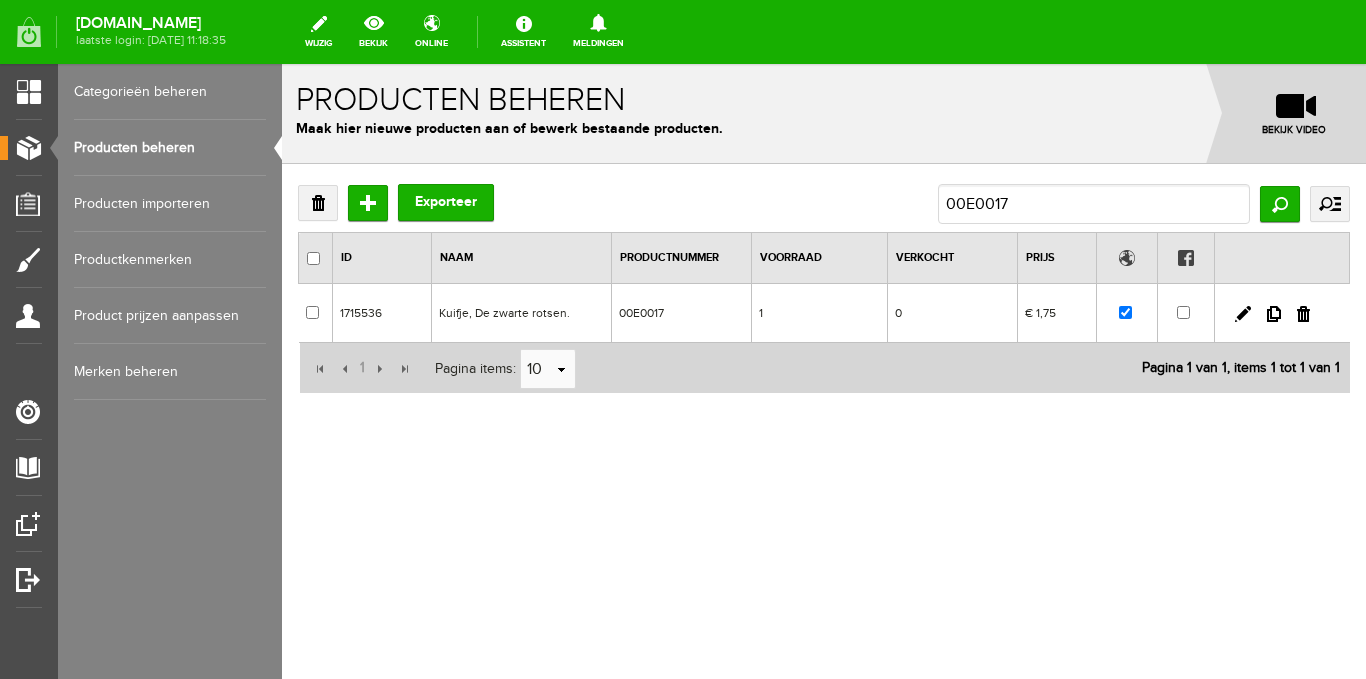 click at bounding box center (1303, 314) 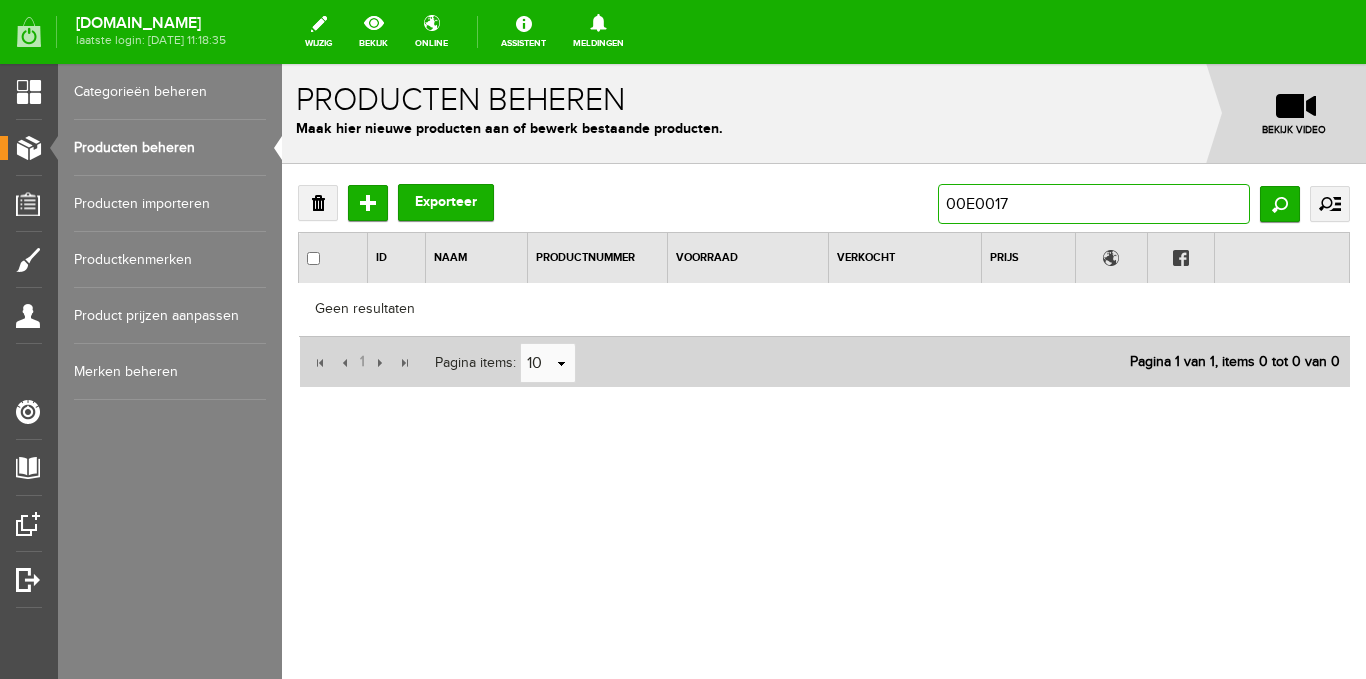 click on "00E0017" at bounding box center [1094, 204] 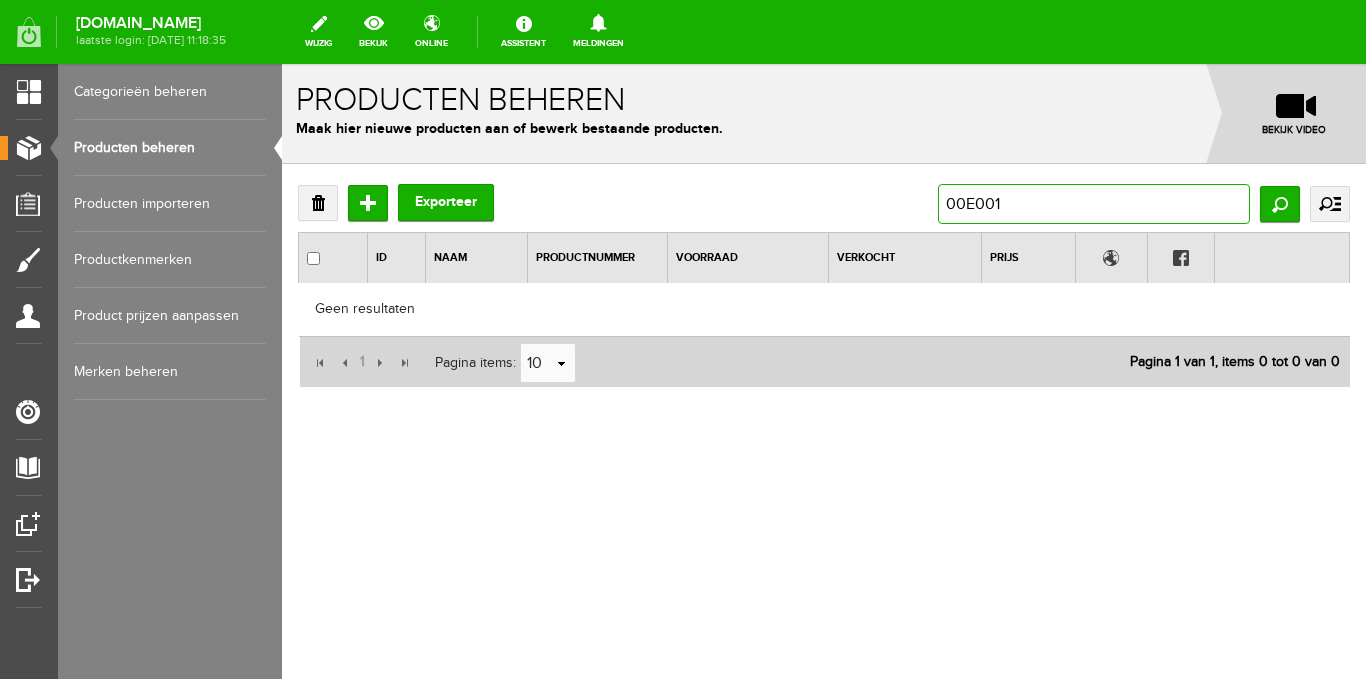 type on "00E0018" 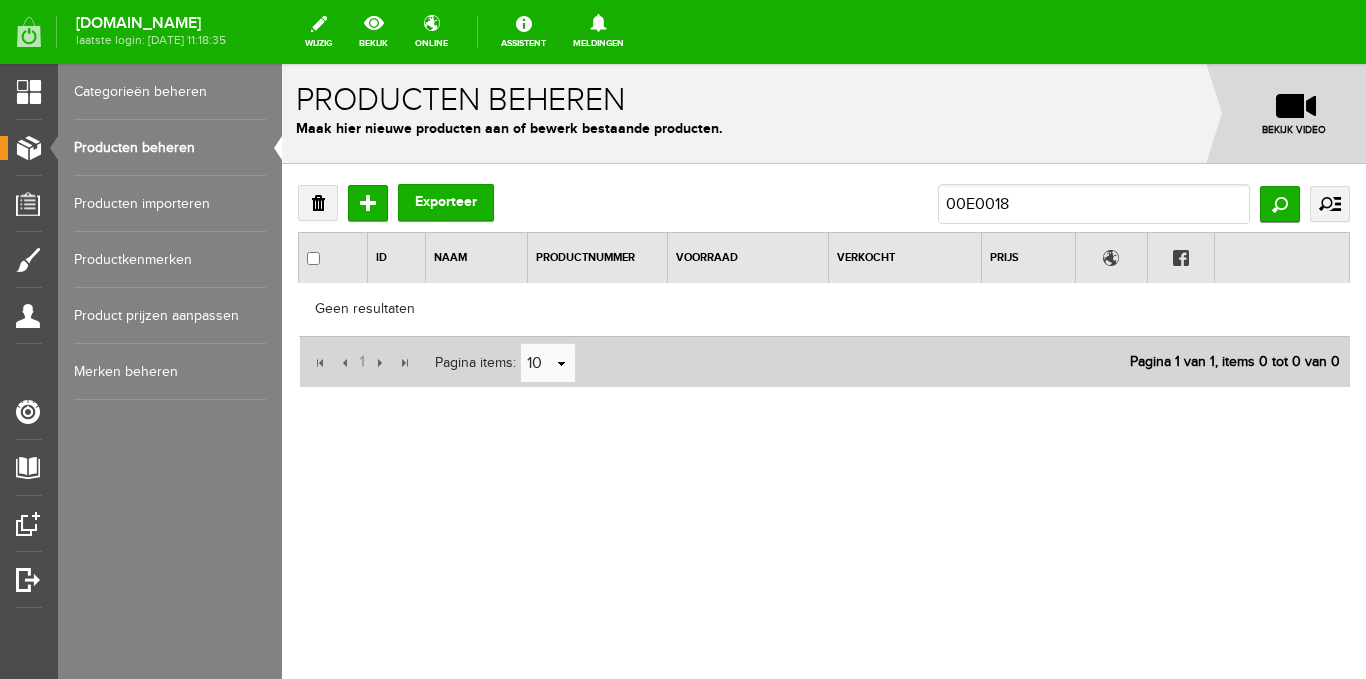click on "Producten beheren" at bounding box center (170, 148) 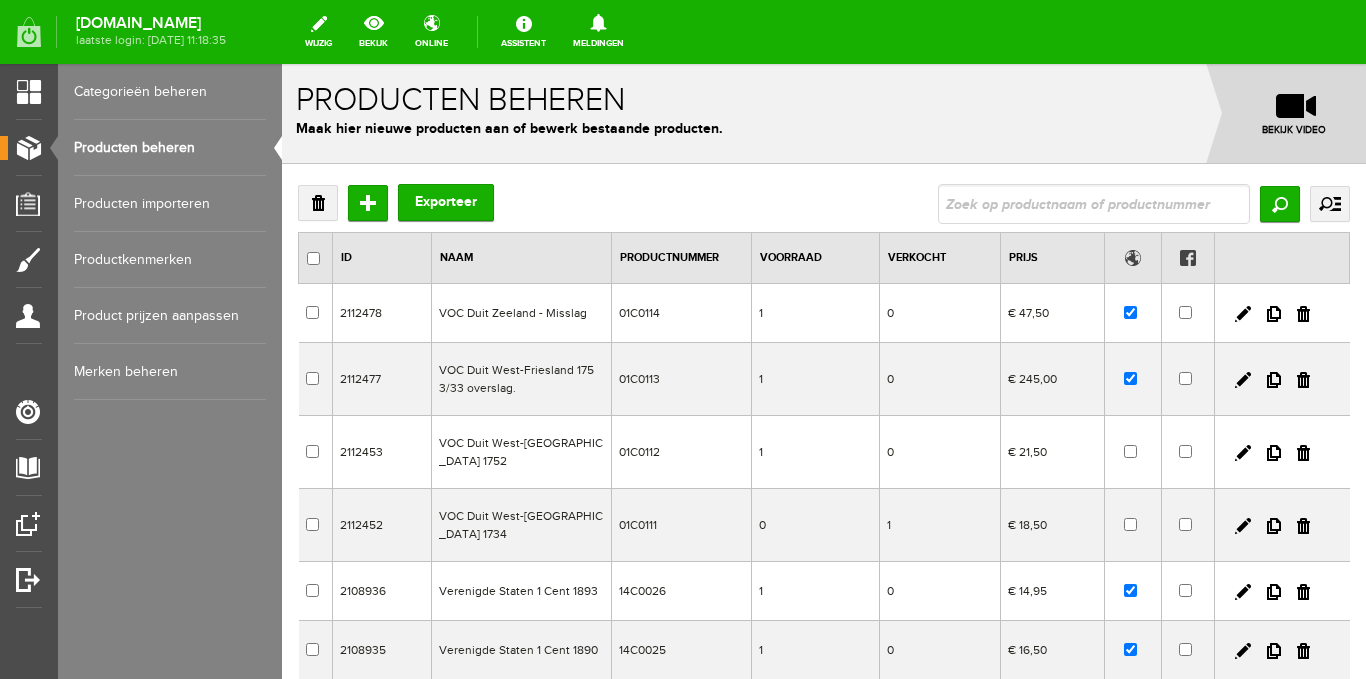scroll, scrollTop: 0, scrollLeft: 0, axis: both 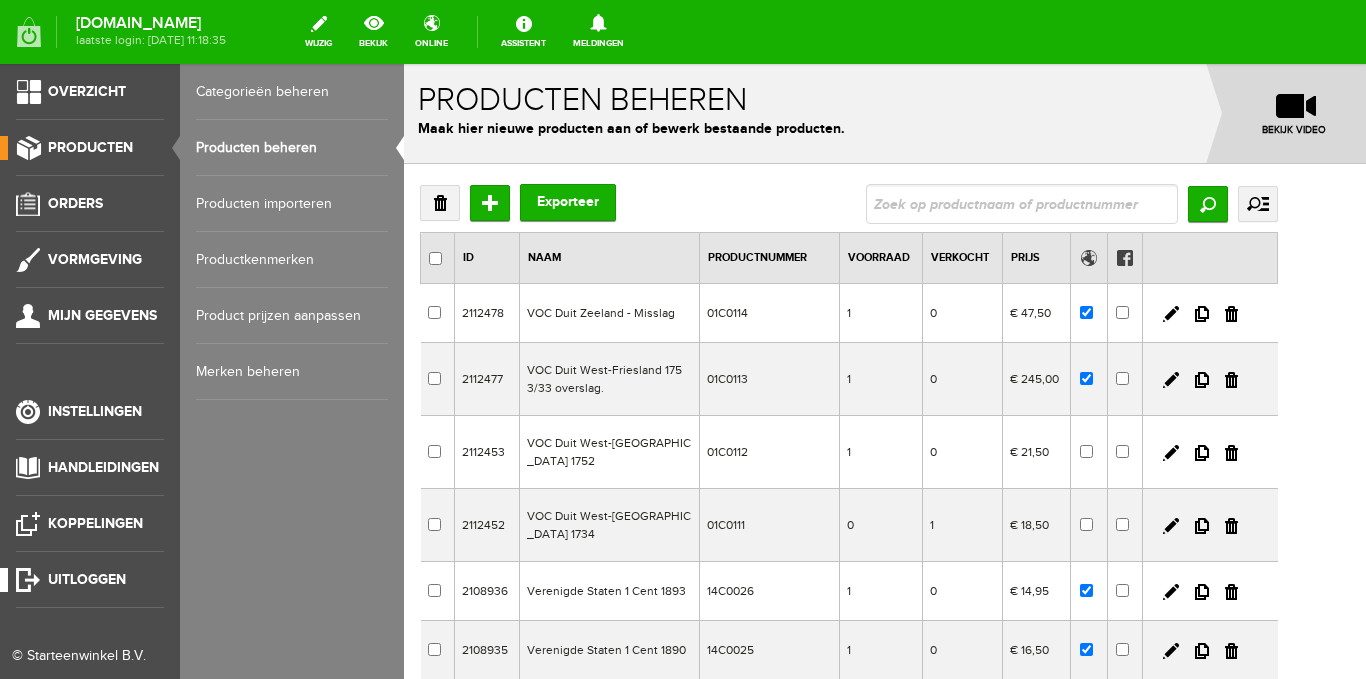 click on "Uitloggen" at bounding box center [87, 579] 